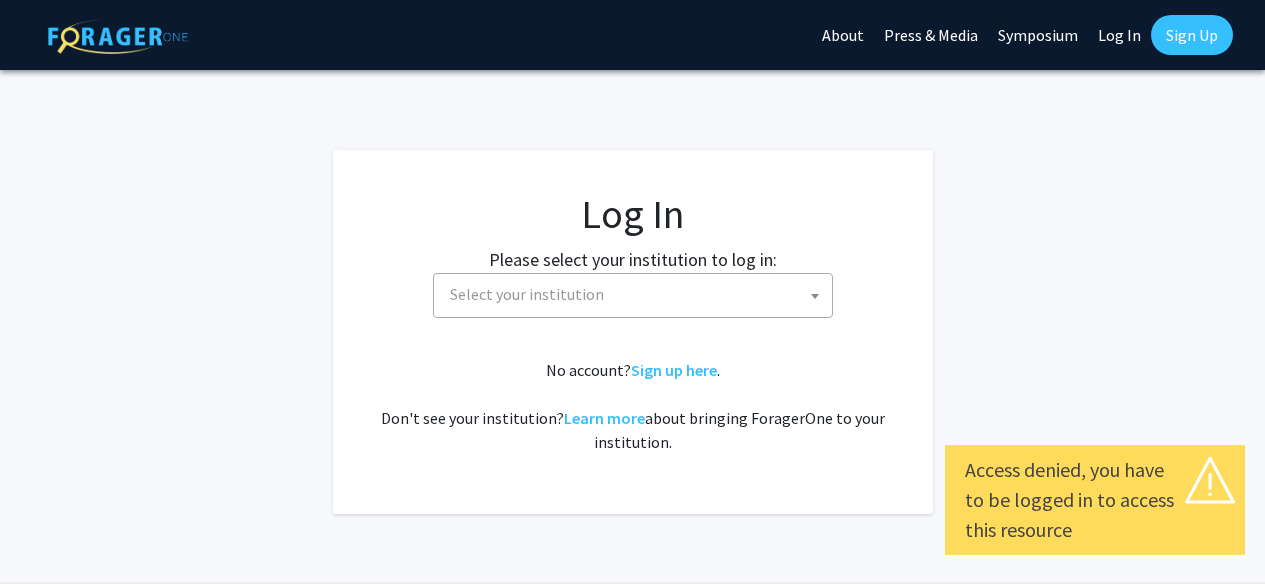 select 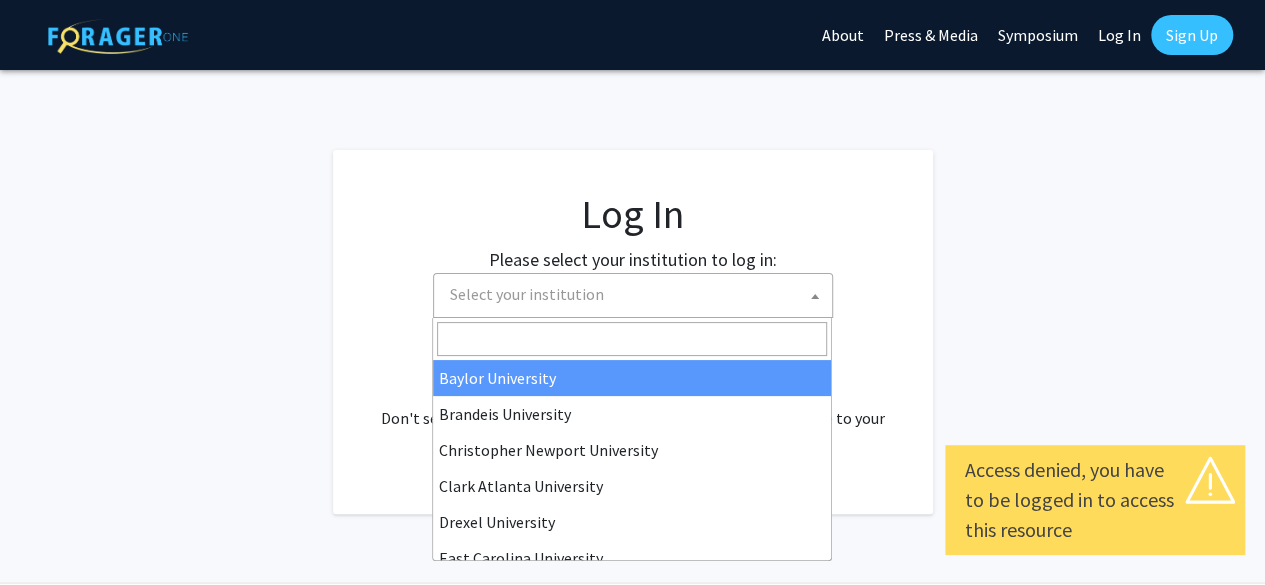 click on "Select your institution" at bounding box center (637, 294) 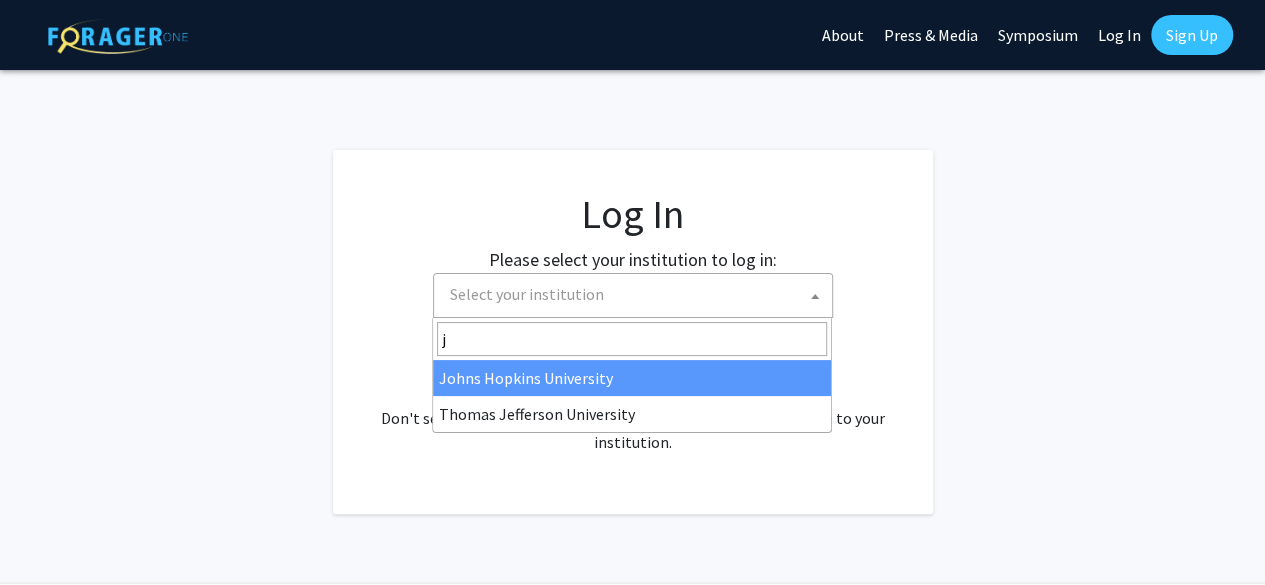 type on "j" 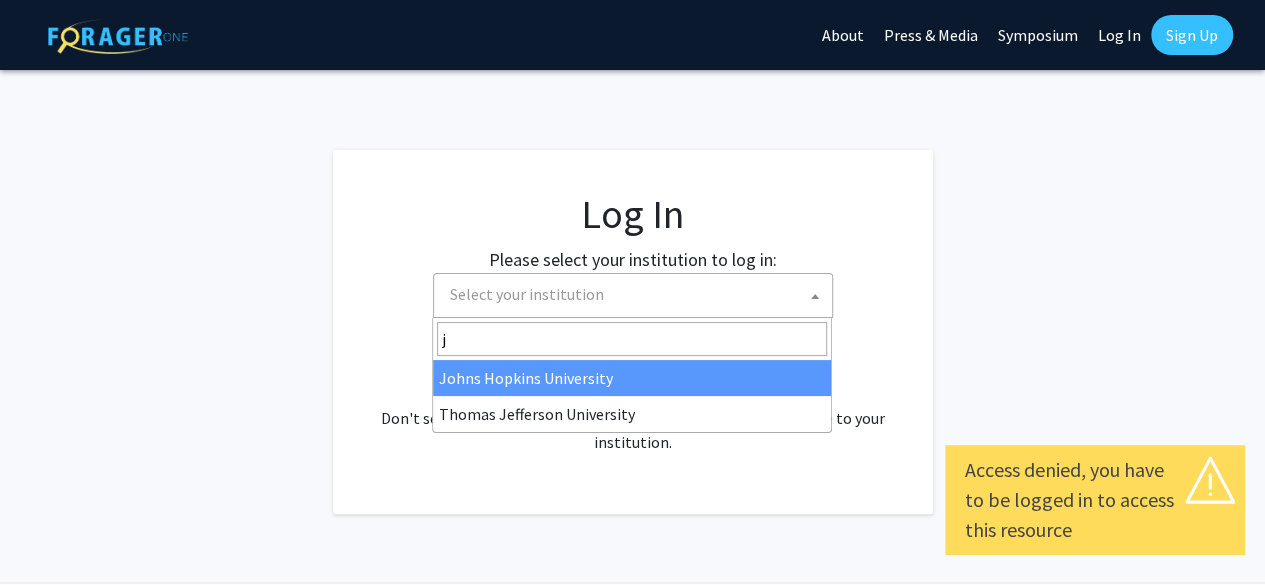 select on "1" 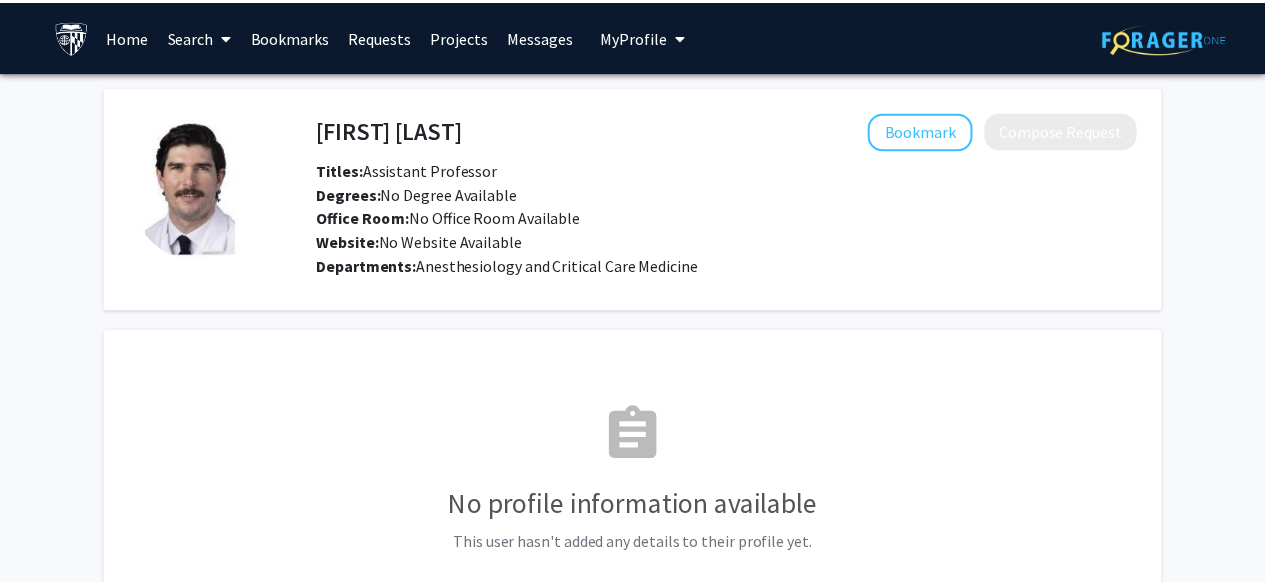 scroll, scrollTop: 0, scrollLeft: 0, axis: both 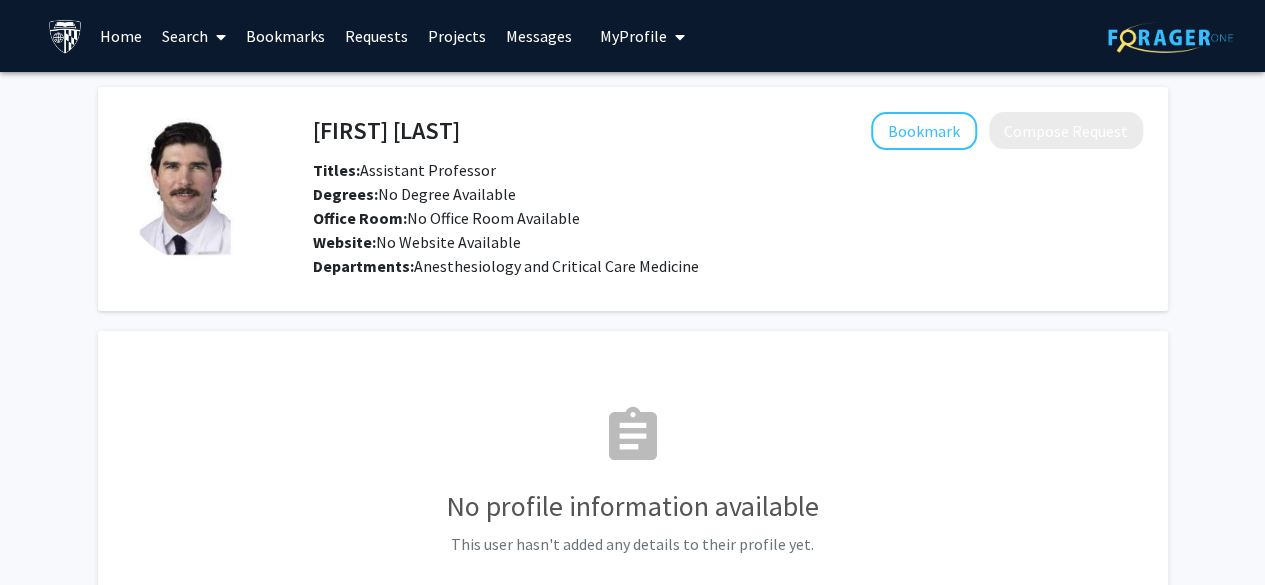click on "Website:   No Website Available" 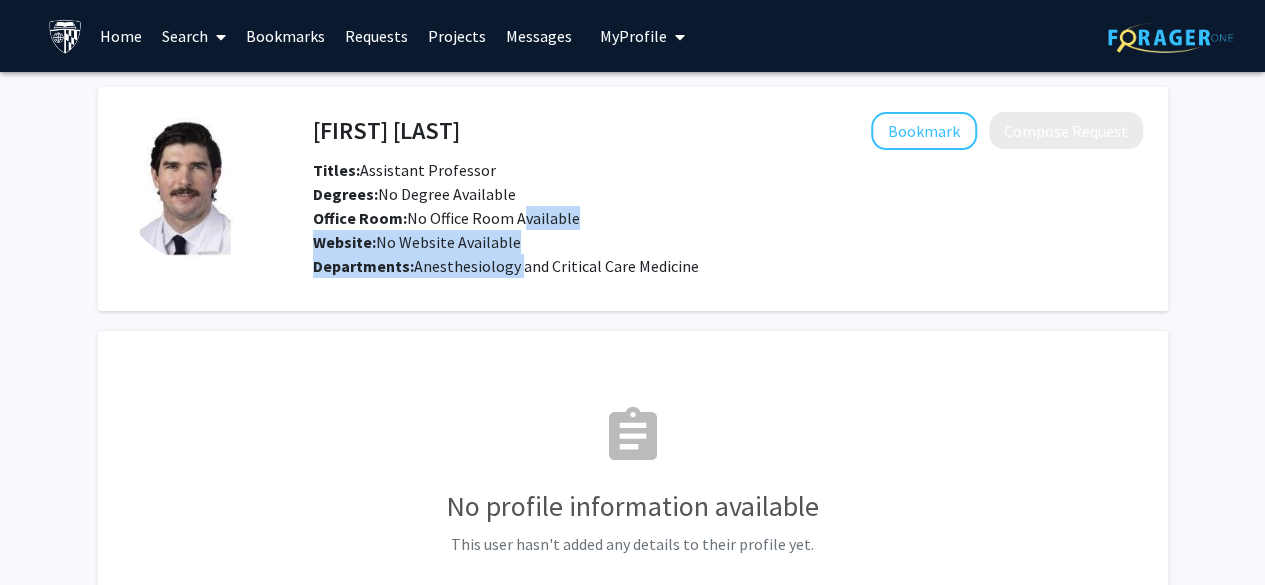 click on "Anesthesiology and Critical Care Medicine" 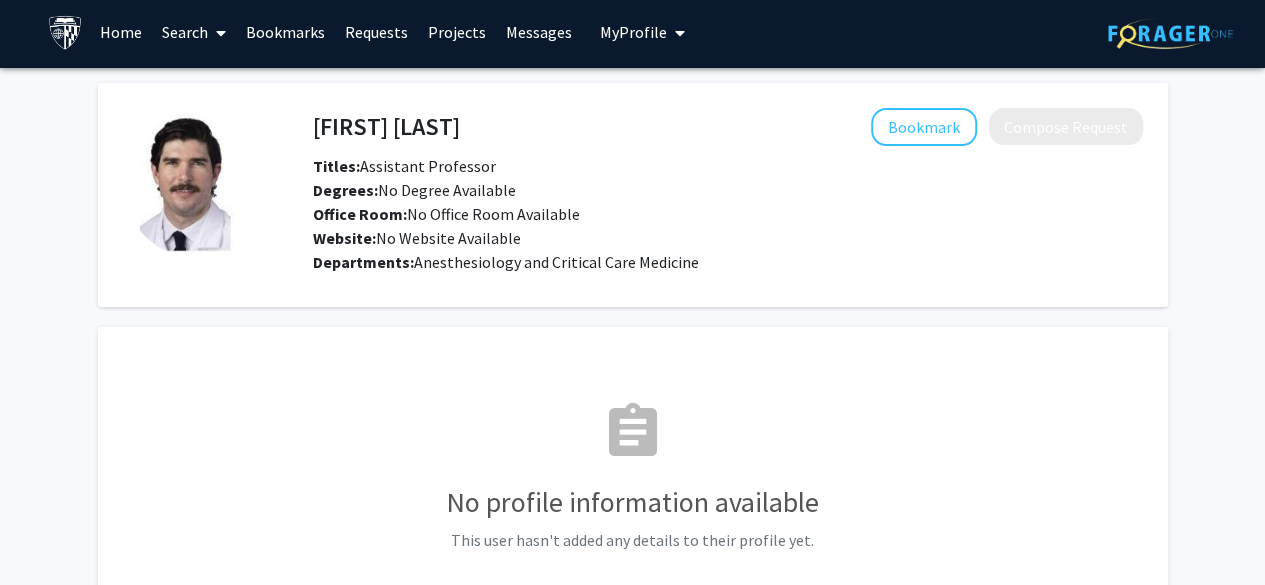 scroll, scrollTop: 6, scrollLeft: 0, axis: vertical 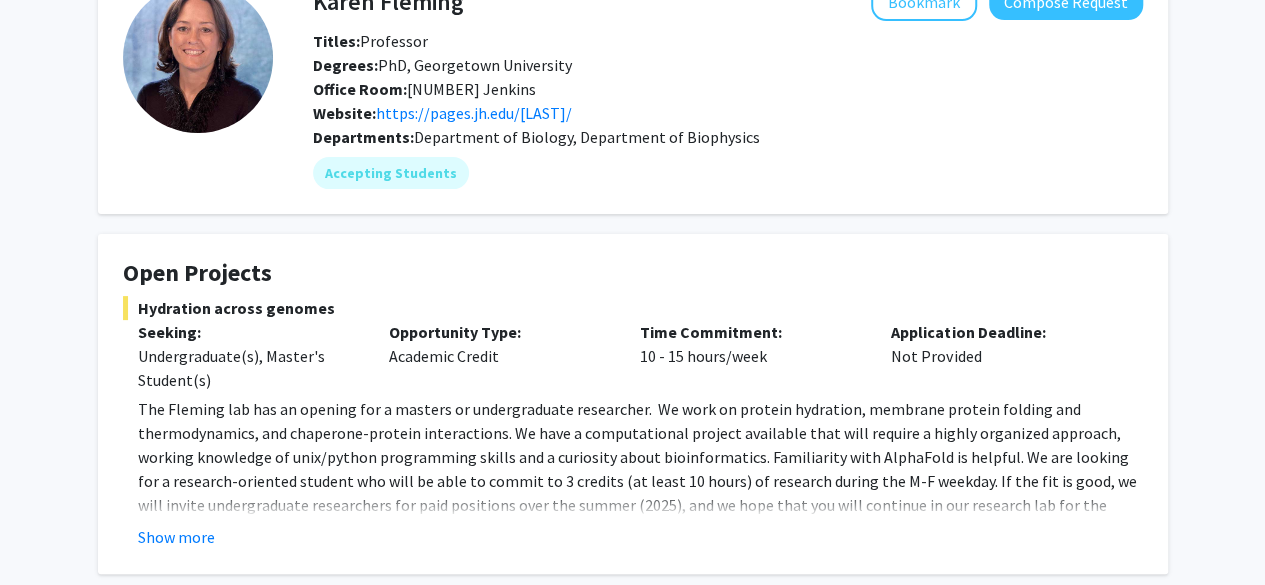 click on "The Fleming lab has an opening for a masters or undergraduate researcher.  We work on protein hydration, membrane protein folding and thermodynamics, and chaperone-protein interactions. We have a computational project available that will require a highly organized approach, working knowledge of unix/python programming skills and a curiosity about bioinformatics. Familiarity with AlphaFold is helpful. We are looking for a research-oriented student who will be able to commit to 3 credits (at least 10 hours) of research during the M-F weekday. If the fit is good, we will invite undergraduate researchers for paid positions over the summer (2025), and we hope that you will continue in our research lab for the duration of your undergraduate time.  The schedule is flexible, but we expect students to work in-person so they can be mentored by lab personnel." 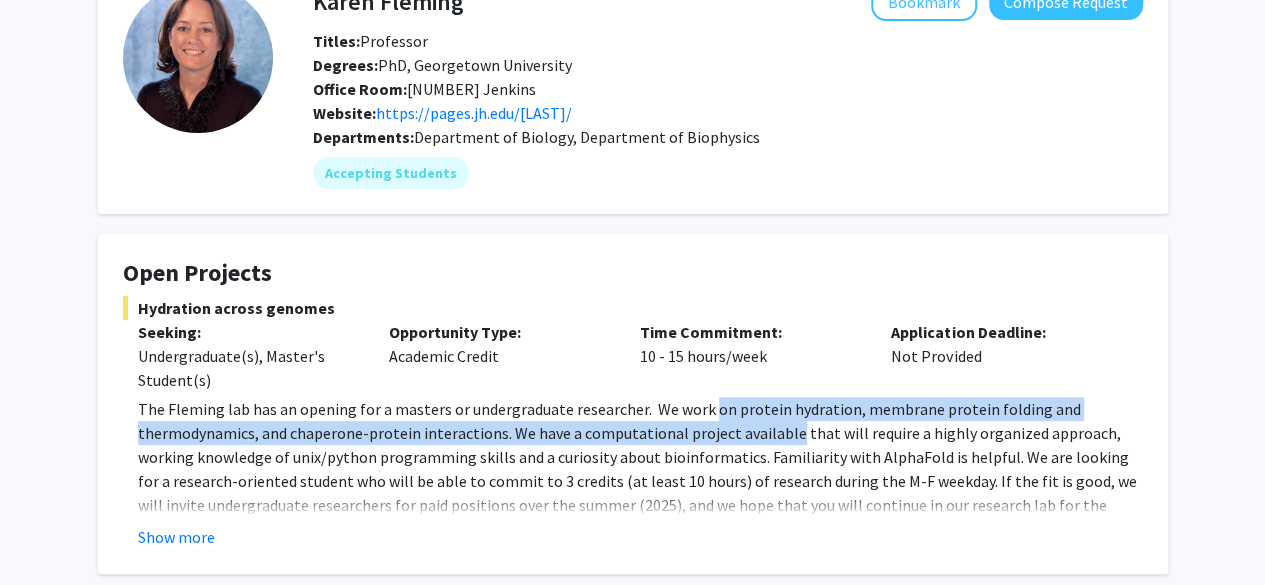 drag, startPoint x: 714, startPoint y: 407, endPoint x: 725, endPoint y: 438, distance: 32.89377 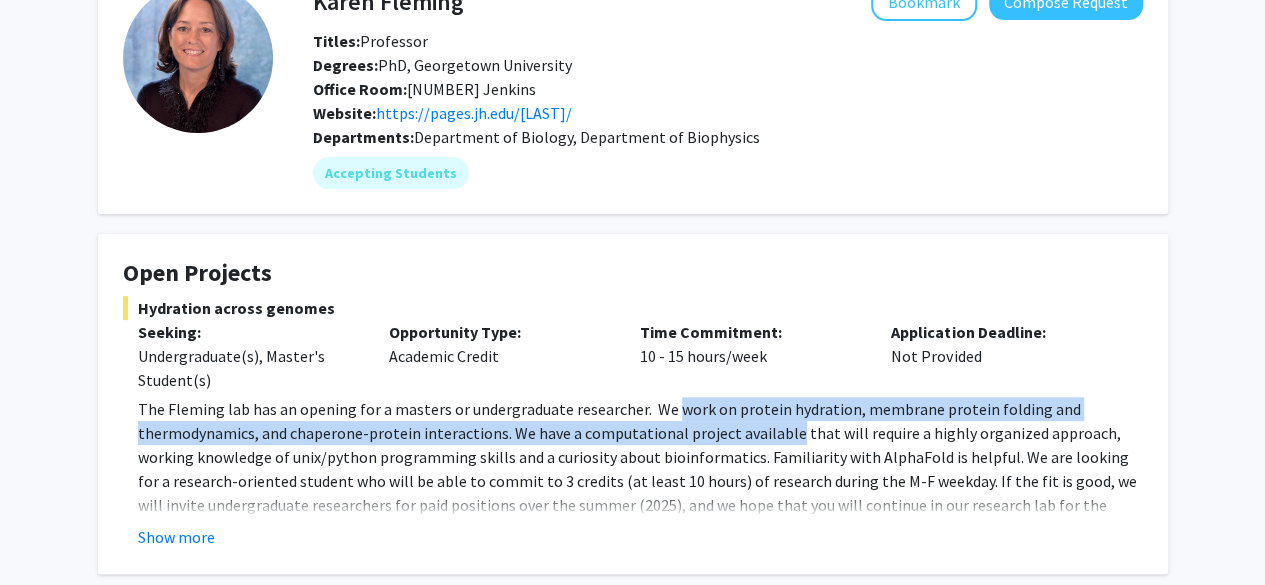 drag, startPoint x: 725, startPoint y: 438, endPoint x: 689, endPoint y: 411, distance: 45 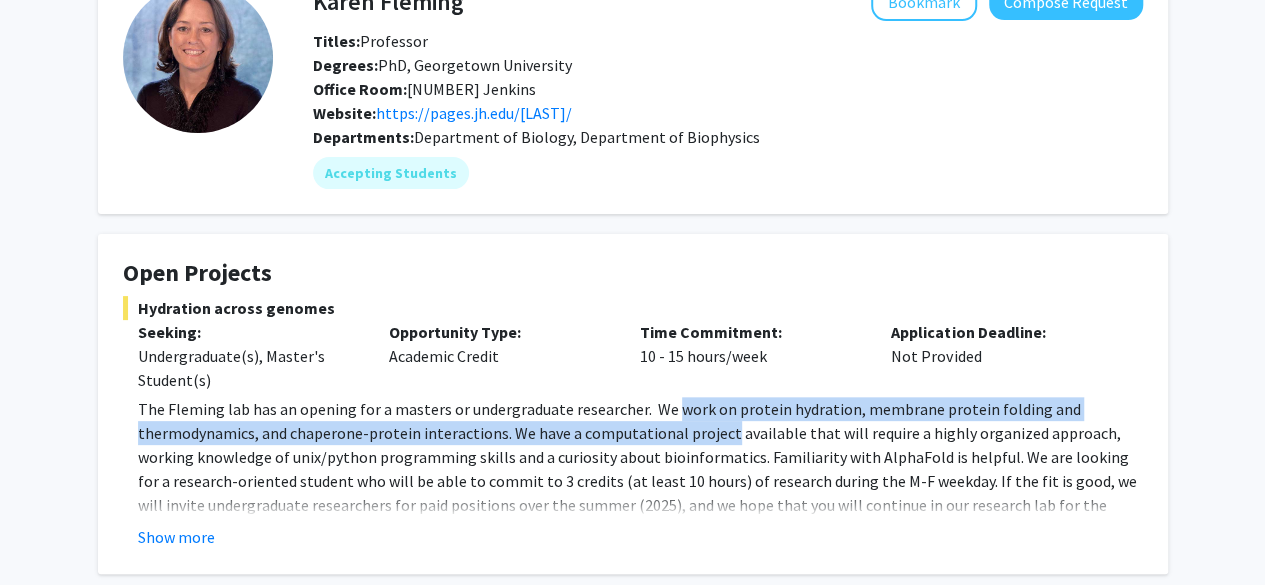 drag, startPoint x: 689, startPoint y: 411, endPoint x: 714, endPoint y: 452, distance: 48.02083 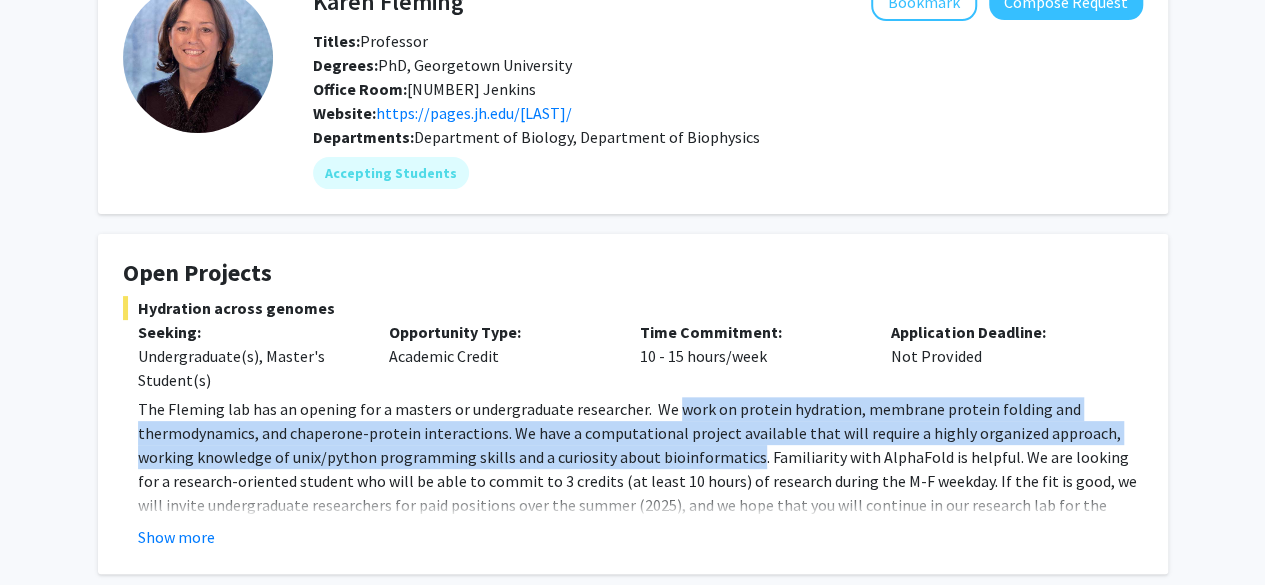 click on "The Fleming lab has an opening for a masters or undergraduate researcher.  We work on protein hydration, membrane protein folding and thermodynamics, and chaperone-protein interactions. We have a computational project available that will require a highly organized approach, working knowledge of unix/python programming skills and a curiosity about bioinformatics. Familiarity with AlphaFold is helpful. We are looking for a research-oriented student who will be able to commit to 3 credits (at least 10 hours) of research during the M-F weekday. If the fit is good, we will invite undergraduate researchers for paid positions over the summer (2025), and we hope that you will continue in our research lab for the duration of your undergraduate time.  The schedule is flexible, but we expect students to work in-person so they can be mentored by lab personnel." 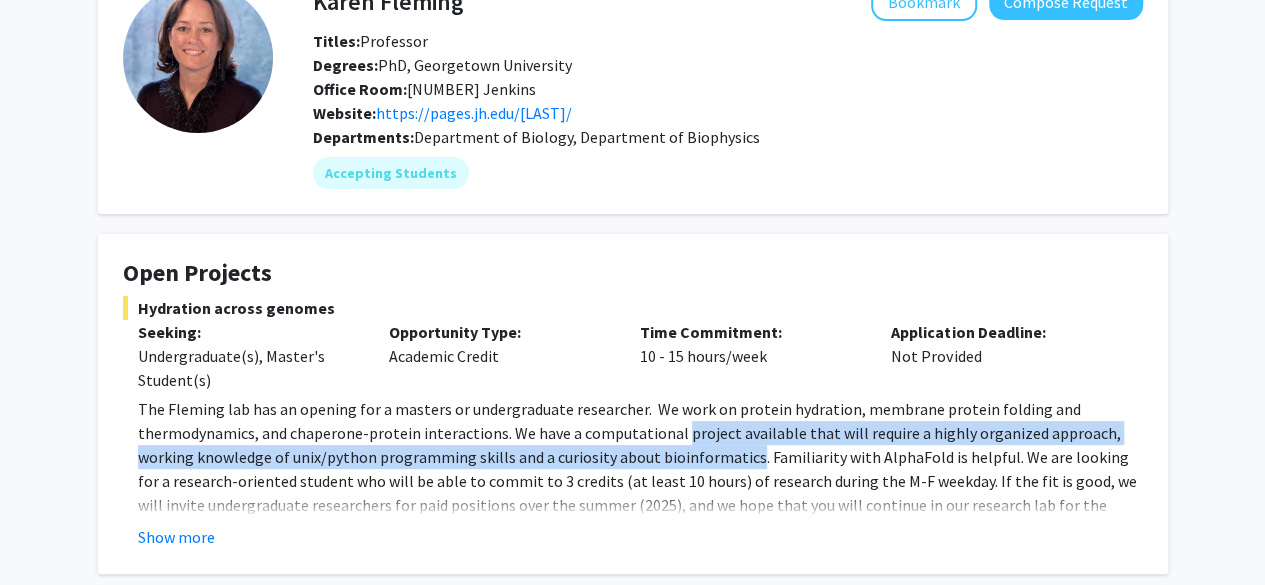 drag, startPoint x: 714, startPoint y: 452, endPoint x: 683, endPoint y: 419, distance: 45.276924 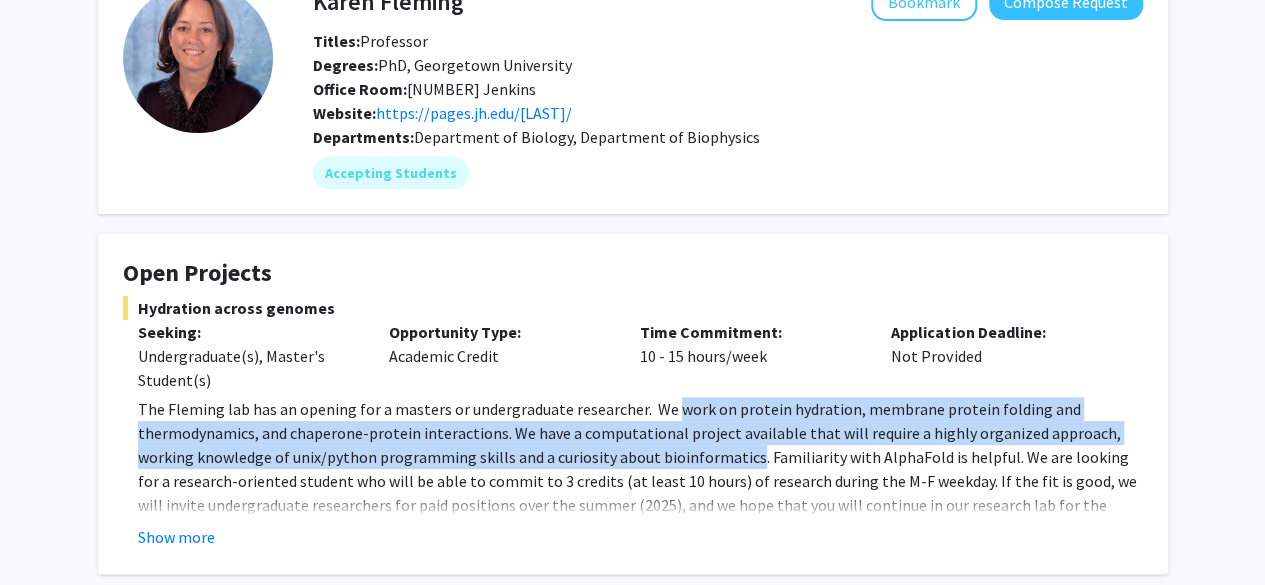 click on "The Fleming lab has an opening for a masters or undergraduate researcher.  We work on protein hydration, membrane protein folding and thermodynamics, and chaperone-protein interactions. We have a computational project available that will require a highly organized approach, working knowledge of unix/python programming skills and a curiosity about bioinformatics. Familiarity with AlphaFold is helpful. We are looking for a research-oriented student who will be able to commit to 3 credits (at least 10 hours) of research during the M-F weekday. If the fit is good, we will invite undergraduate researchers for paid positions over the summer (2025), and we hope that you will continue in our research lab for the duration of your undergraduate time.  The schedule is flexible, but we expect students to work in-person so they can be mentored by lab personnel." 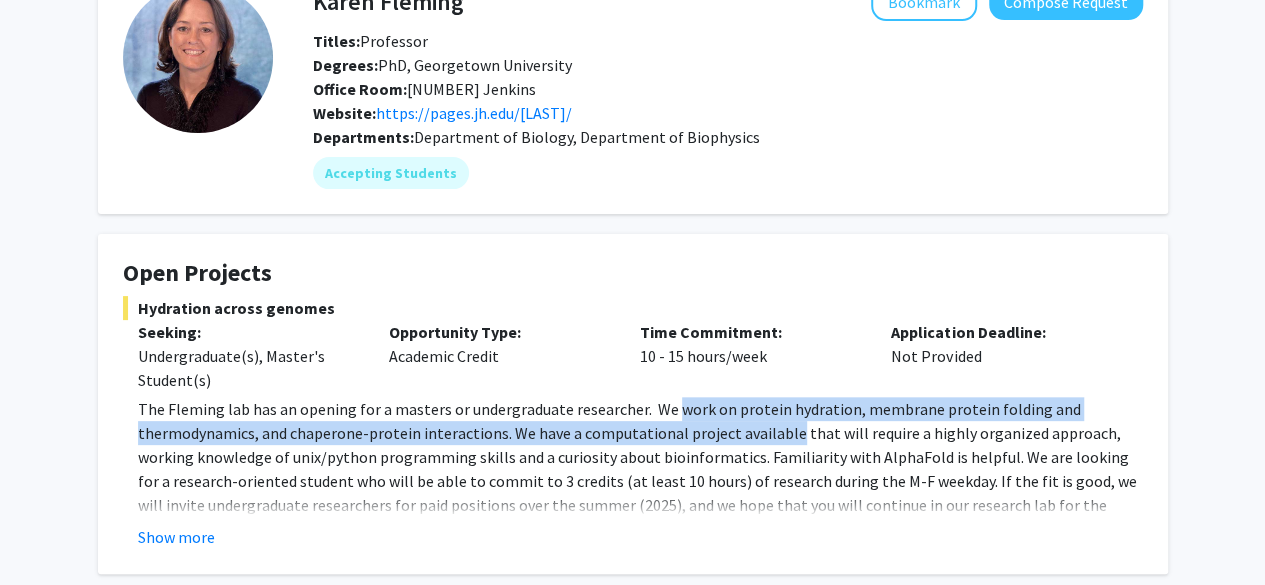 drag, startPoint x: 683, startPoint y: 419, endPoint x: 726, endPoint y: 445, distance: 50.24938 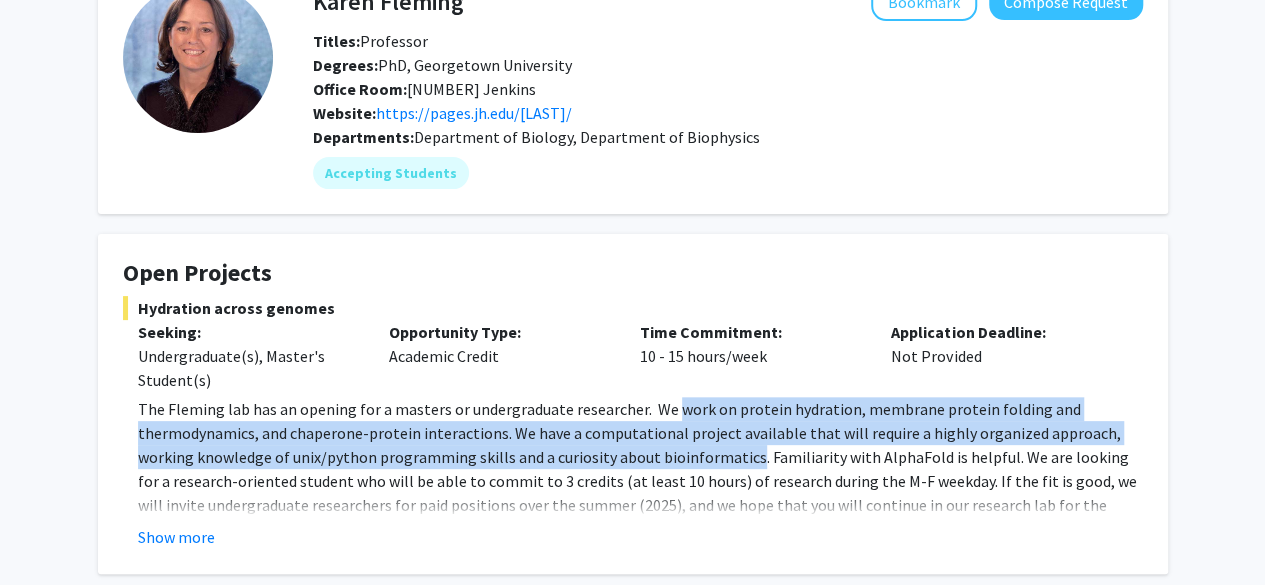click on "The Fleming lab has an opening for a masters or undergraduate researcher.  We work on protein hydration, membrane protein folding and thermodynamics, and chaperone-protein interactions. We have a computational project available that will require a highly organized approach, working knowledge of unix/python programming skills and a curiosity about bioinformatics. Familiarity with AlphaFold is helpful. We are looking for a research-oriented student who will be able to commit to 3 credits (at least 10 hours) of research during the M-F weekday. If the fit is good, we will invite undergraduate researchers for paid positions over the summer (2025), and we hope that you will continue in our research lab for the duration of your undergraduate time.  The schedule is flexible, but we expect students to work in-person so they can be mentored by lab personnel." 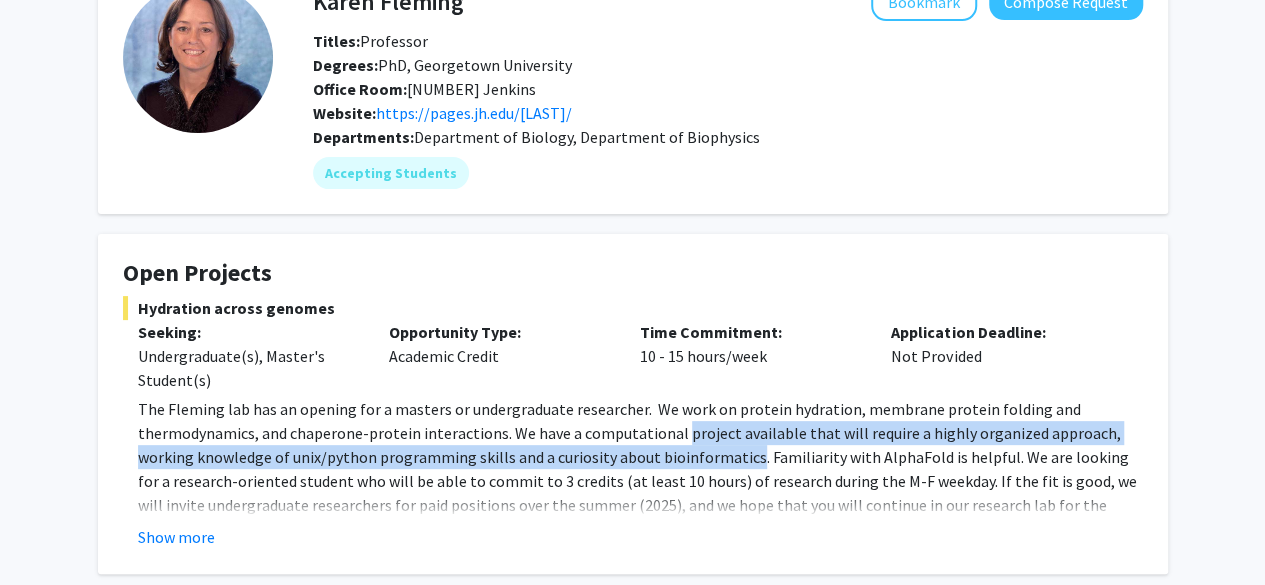 drag, startPoint x: 726, startPoint y: 445, endPoint x: 706, endPoint y: 416, distance: 35.22783 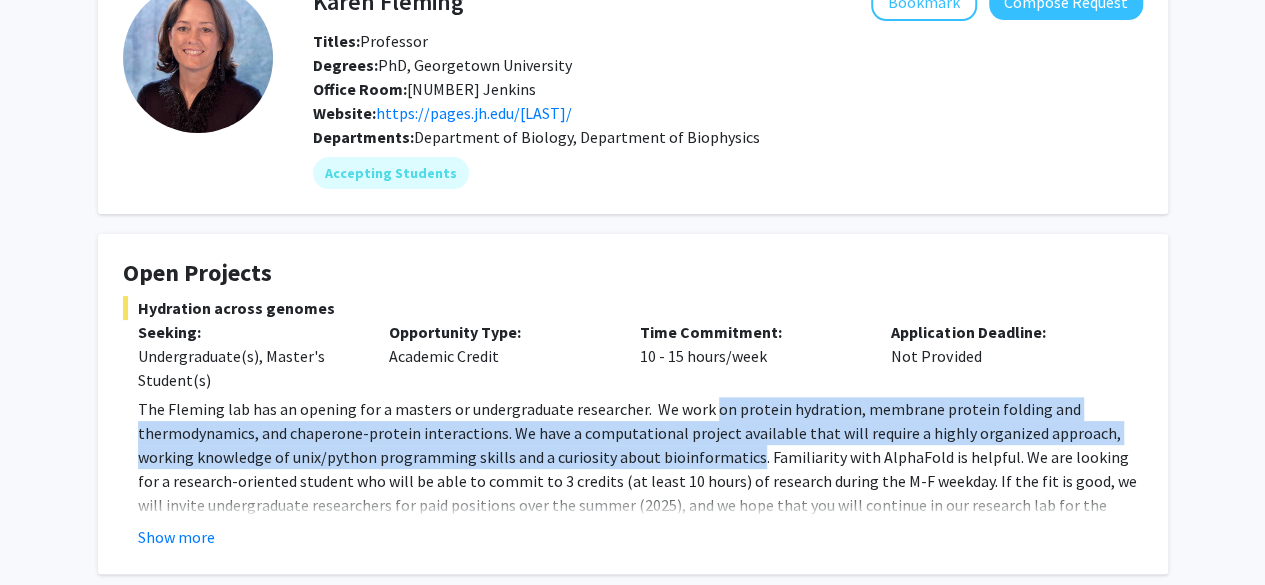 click on "The Fleming lab has an opening for a masters or undergraduate researcher.  We work on protein hydration, membrane protein folding and thermodynamics, and chaperone-protein interactions. We have a computational project available that will require a highly organized approach, working knowledge of unix/python programming skills and a curiosity about bioinformatics. Familiarity with AlphaFold is helpful. We are looking for a research-oriented student who will be able to commit to 3 credits (at least 10 hours) of research during the M-F weekday. If the fit is good, we will invite undergraduate researchers for paid positions over the summer (2025), and we hope that you will continue in our research lab for the duration of your undergraduate time.  The schedule is flexible, but we expect students to work in-person so they can be mentored by lab personnel." 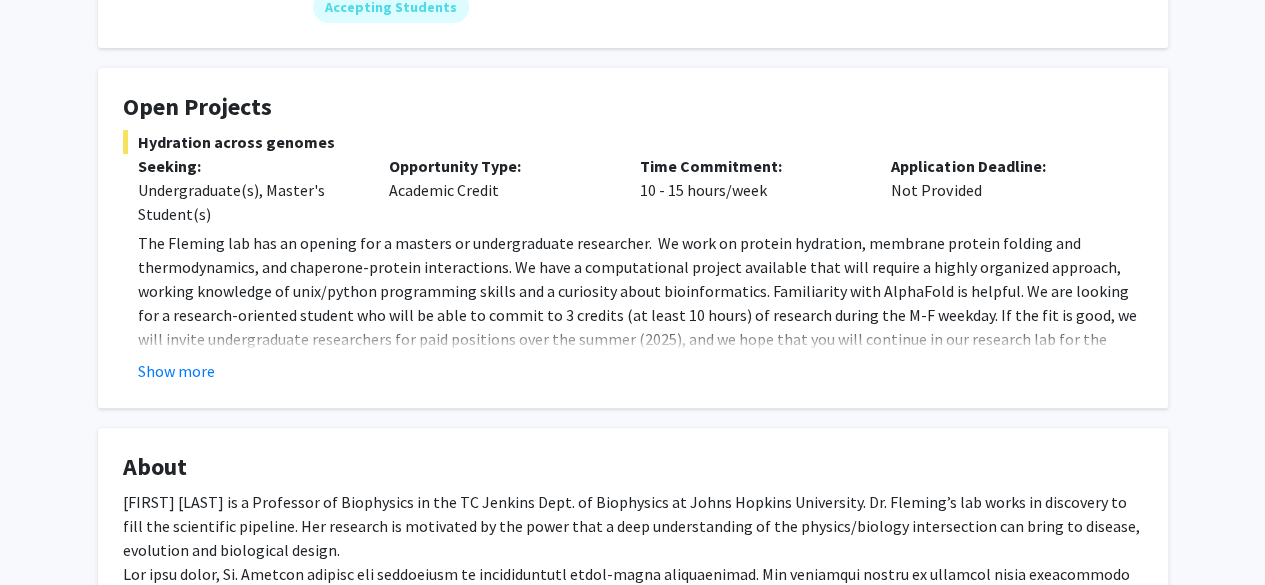 scroll, scrollTop: 304, scrollLeft: 0, axis: vertical 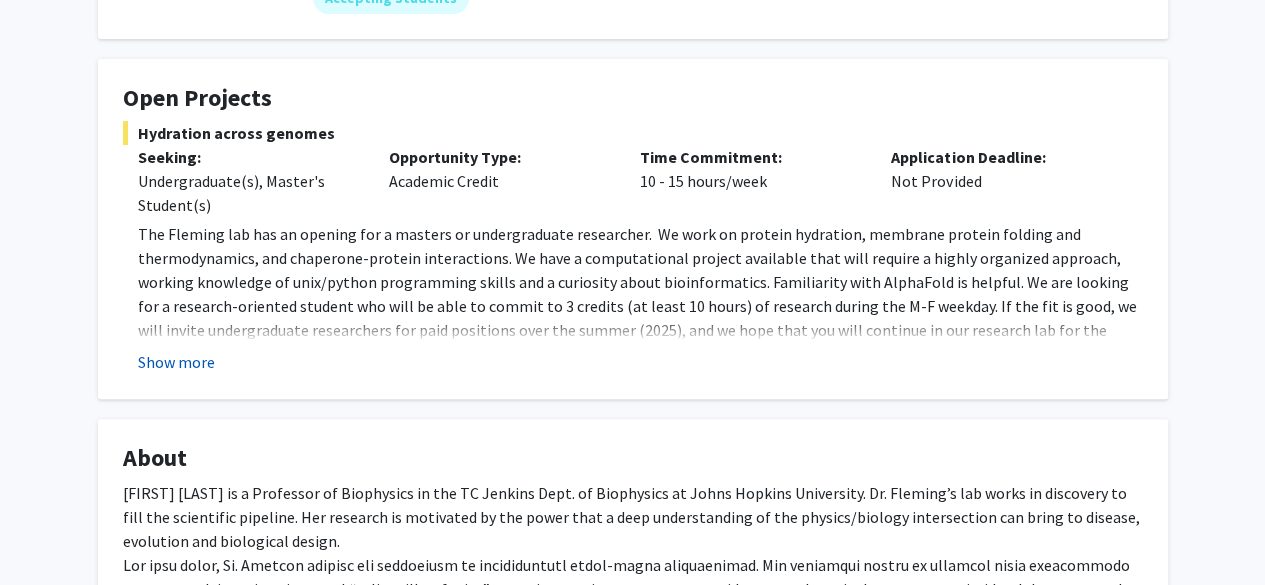 click on "Show more" 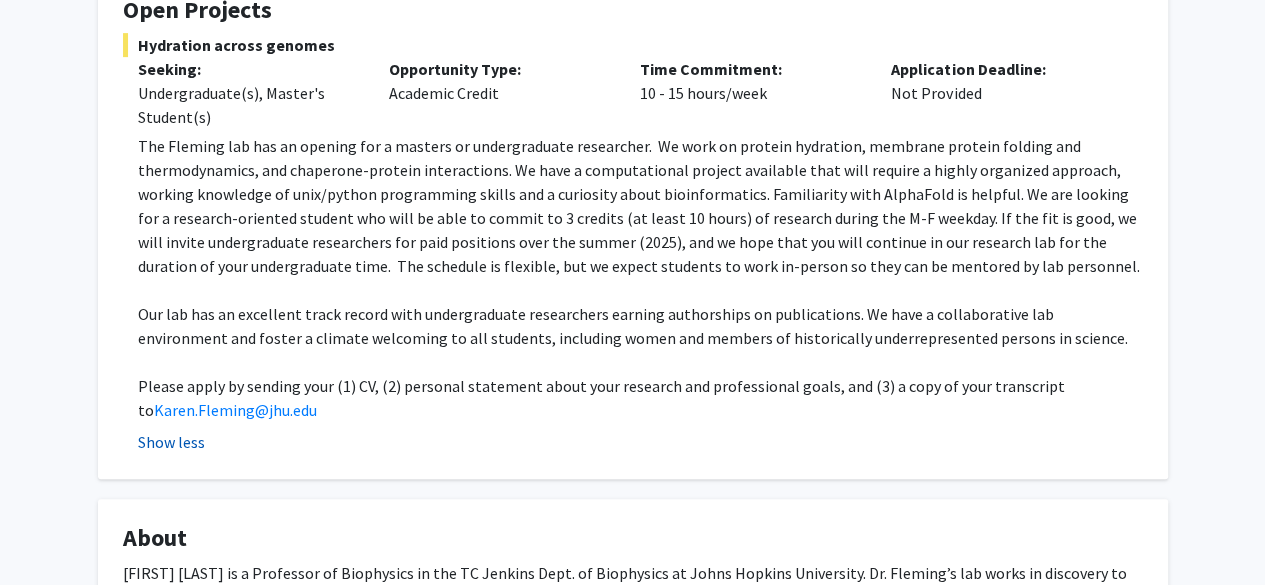 scroll, scrollTop: 419, scrollLeft: 0, axis: vertical 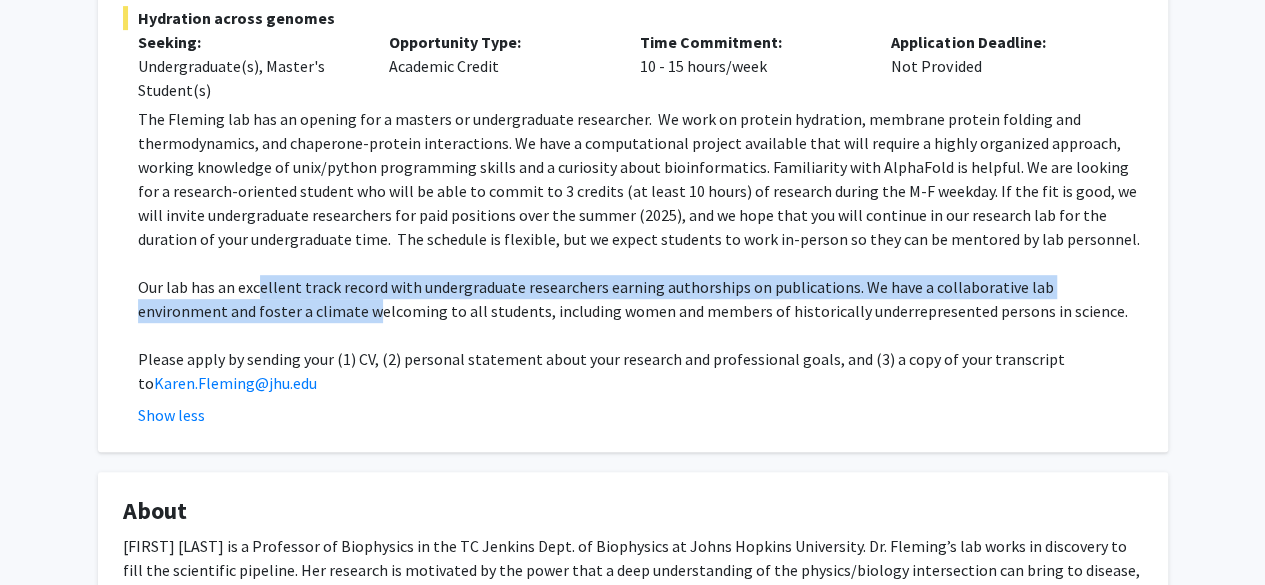 drag, startPoint x: 254, startPoint y: 291, endPoint x: 280, endPoint y: 311, distance: 32.80244 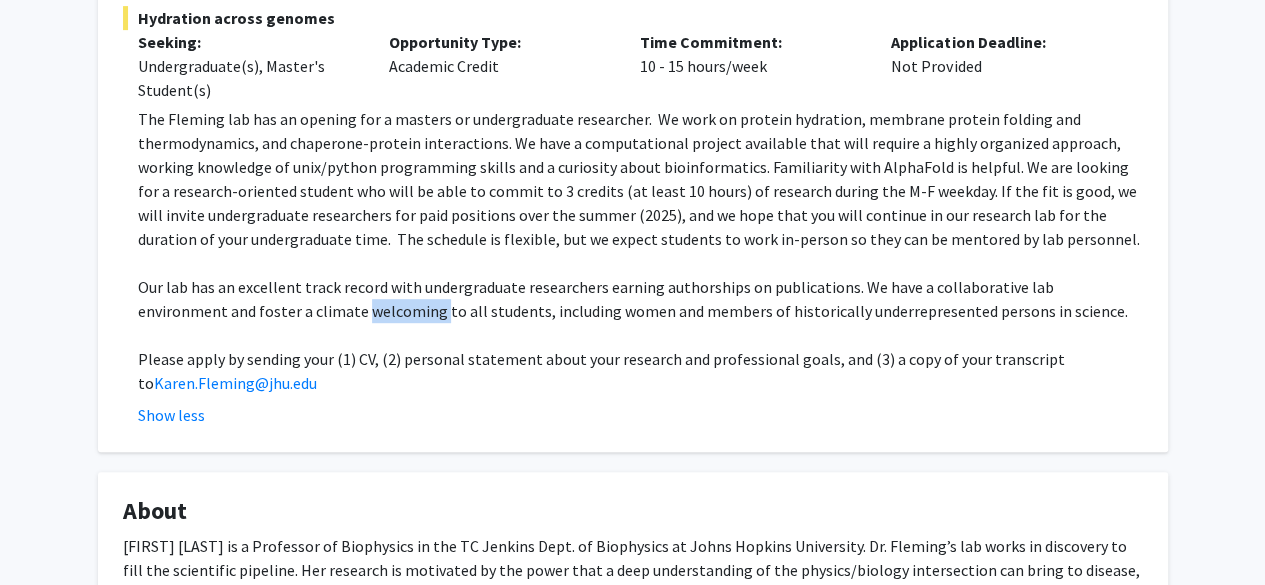 click on "Our lab has an excellent track record with undergraduate researchers earning authorships on publications. We have a collaborative lab environment and foster a climate welcoming to all students, including women and members of historically underrepresented persons in science." 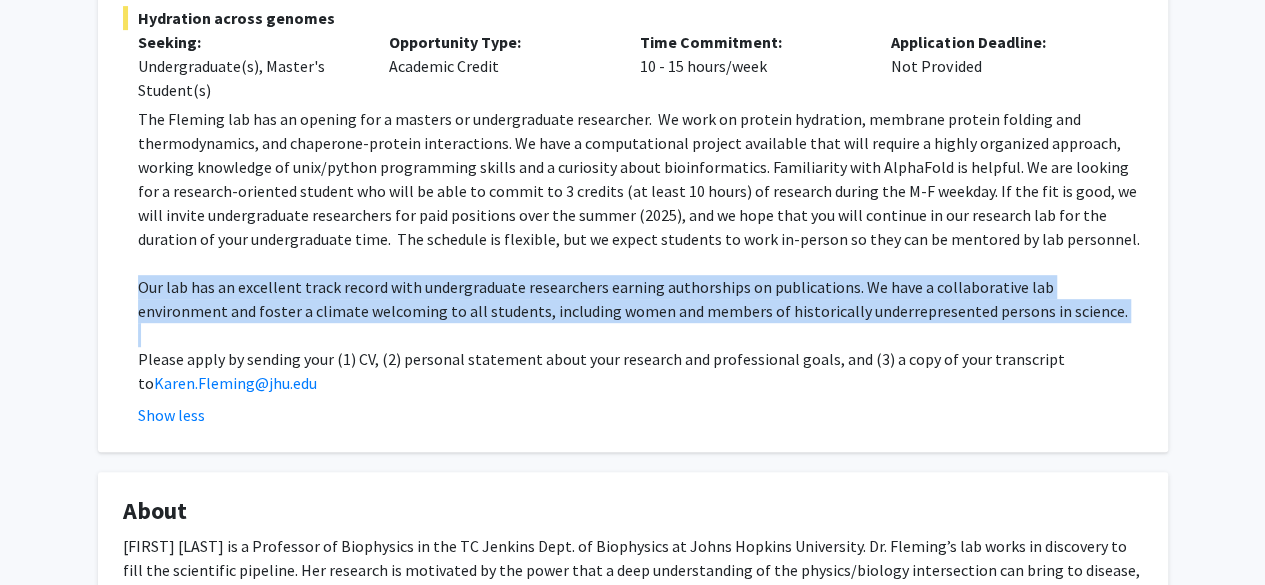 drag, startPoint x: 280, startPoint y: 311, endPoint x: 266, endPoint y: 297, distance: 19.79899 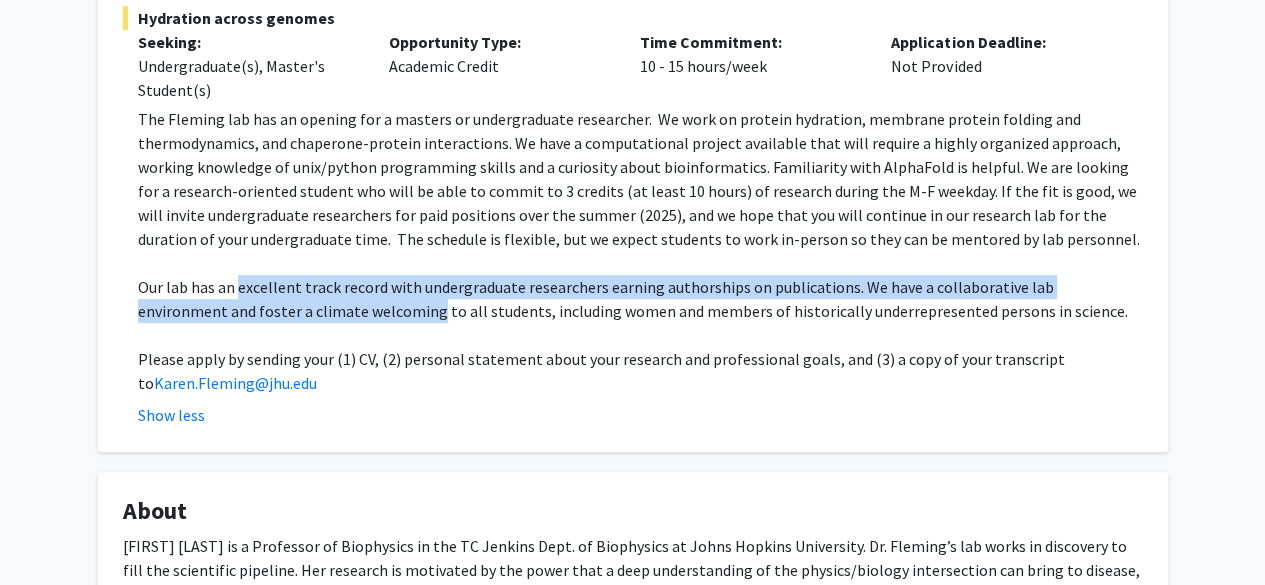 drag, startPoint x: 266, startPoint y: 297, endPoint x: 282, endPoint y: 313, distance: 22.627417 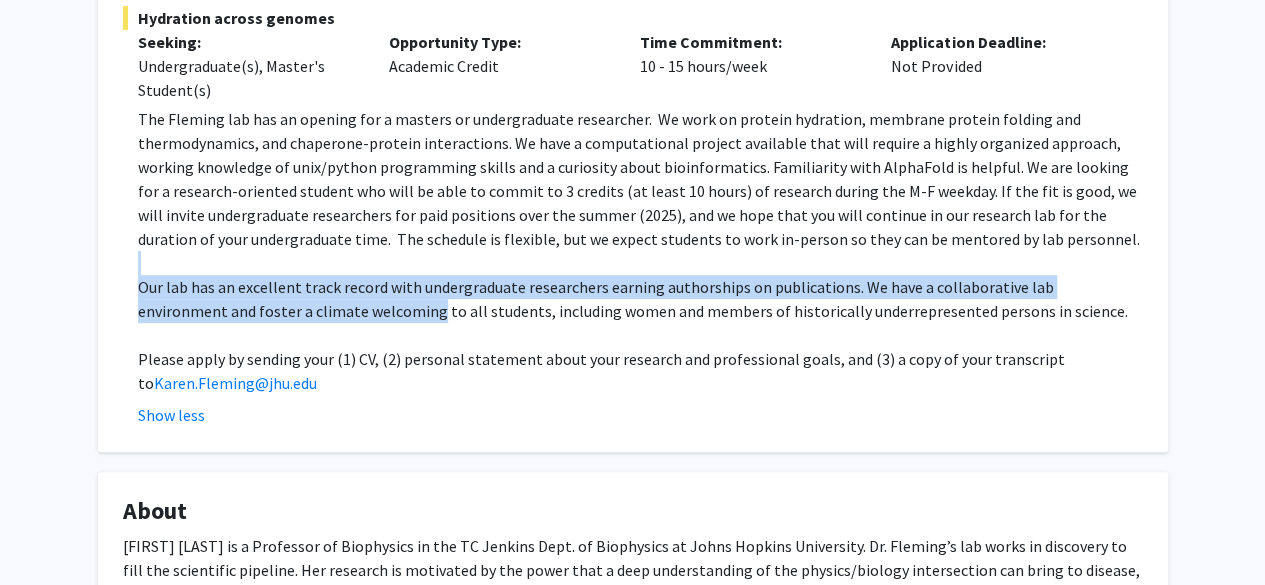 click 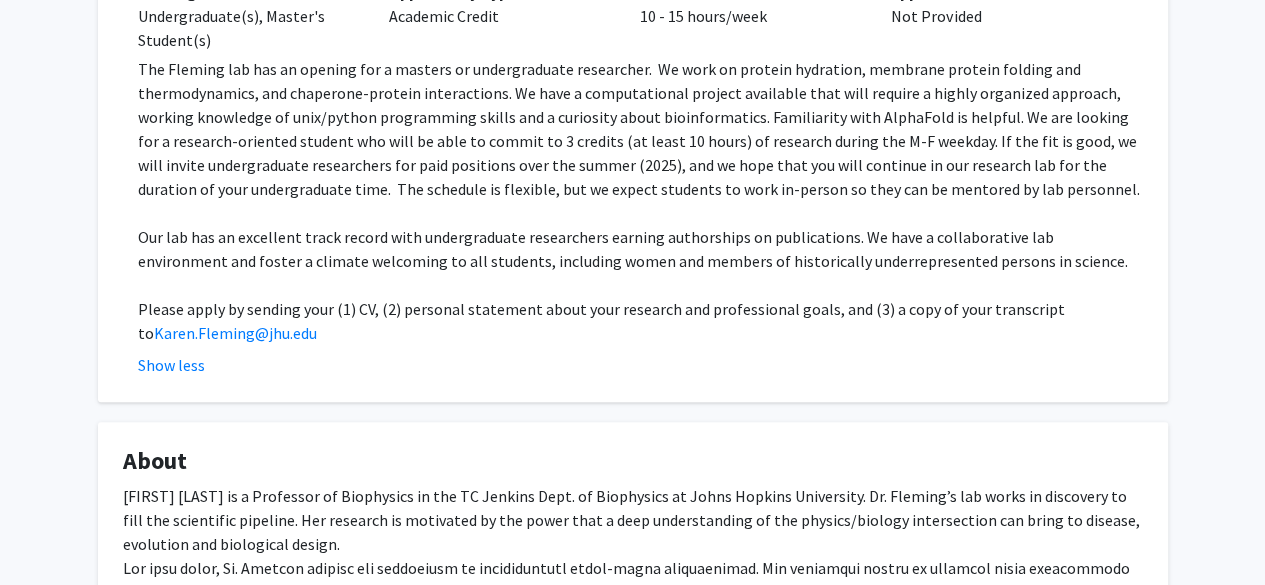 scroll, scrollTop: 467, scrollLeft: 0, axis: vertical 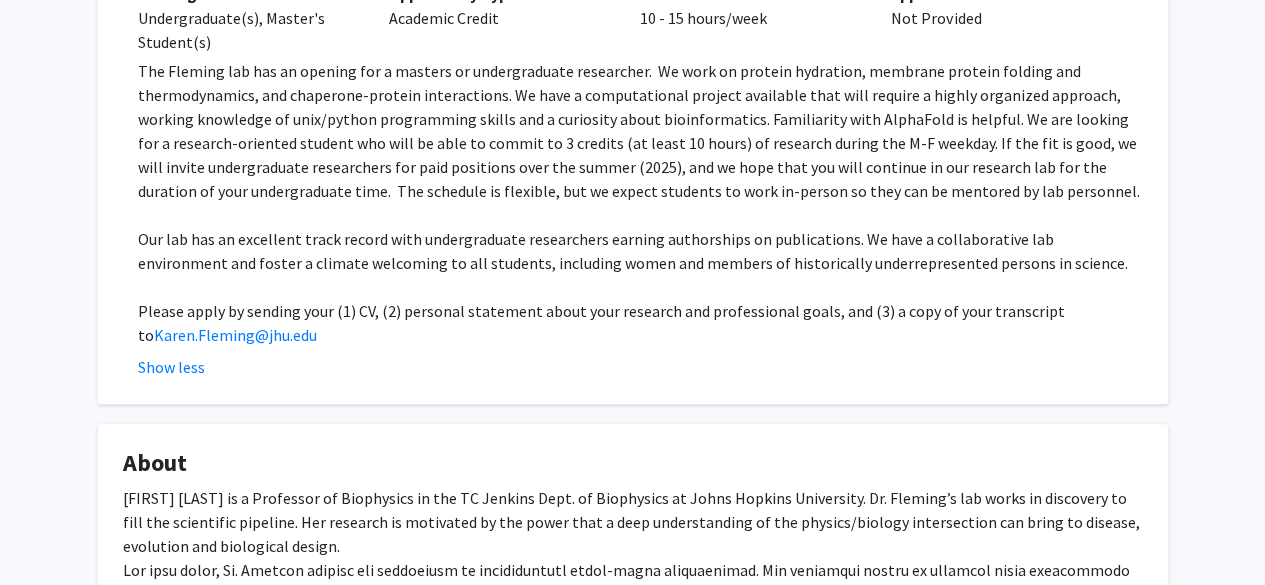 click on "The Fleming lab has an opening for a masters or undergraduate researcher.  We work on protein hydration, membrane protein folding and thermodynamics, and chaperone-protein interactions. We have a computational project available that will require a highly organized approach, working knowledge of unix/python programming skills and a curiosity about bioinformatics. Familiarity with AlphaFold is helpful. We are looking for a research-oriented student who will be able to commit to 3 credits (at least 10 hours) of research during the M-F weekday. If the fit is good, we will invite undergraduate researchers for paid positions over the summer (2025), and we hope that you will continue in our research lab for the duration of your undergraduate time.  The schedule is flexible, but we expect students to work in-person so they can be mentored by lab personnel." 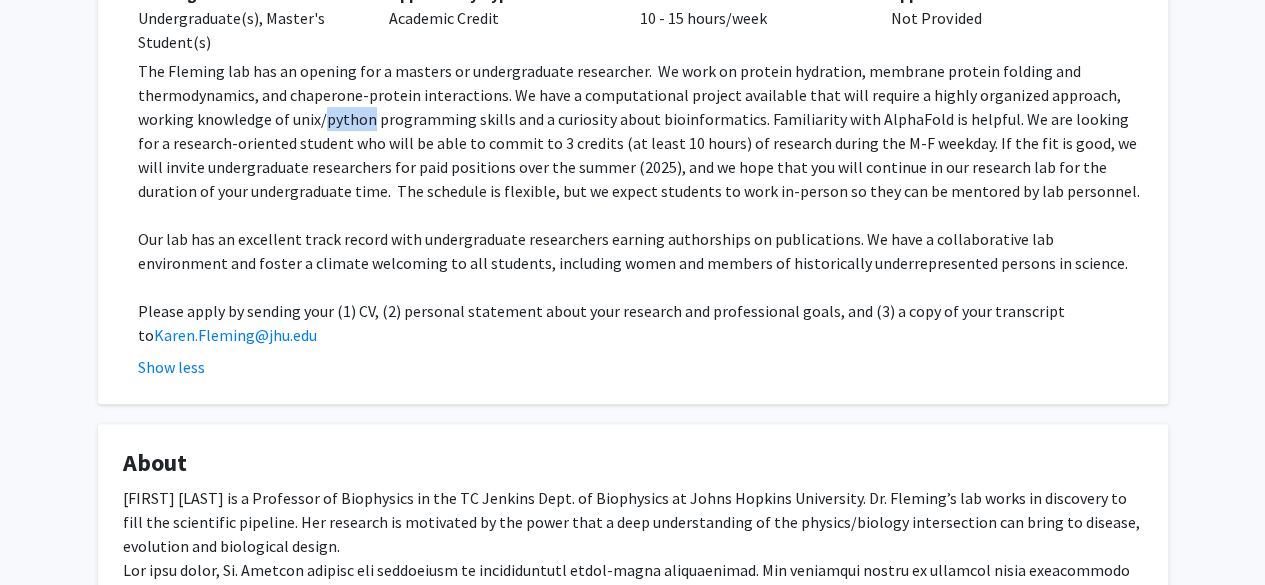drag, startPoint x: 348, startPoint y: 111, endPoint x: 357, endPoint y: 139, distance: 29.410883 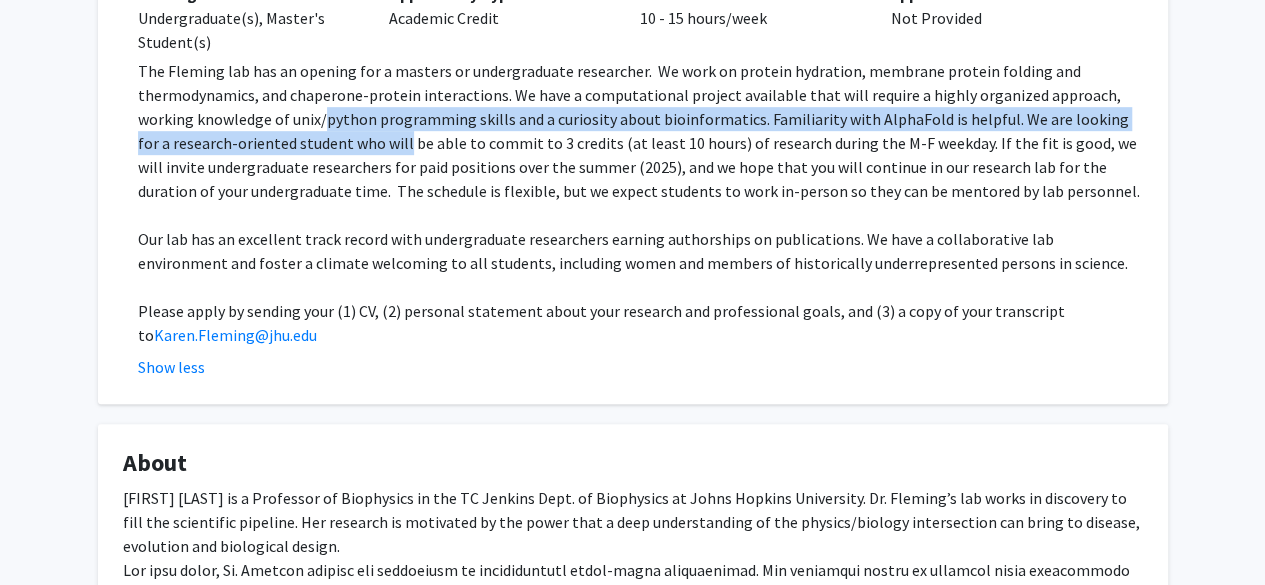 click on "The Fleming lab has an opening for a masters or undergraduate researcher.  We work on protein hydration, membrane protein folding and thermodynamics, and chaperone-protein interactions. We have a computational project available that will require a highly organized approach, working knowledge of unix/python programming skills and a curiosity about bioinformatics. Familiarity with AlphaFold is helpful. We are looking for a research-oriented student who will be able to commit to 3 credits (at least 10 hours) of research during the M-F weekday. If the fit is good, we will invite undergraduate researchers for paid positions over the summer (2025), and we hope that you will continue in our research lab for the duration of your undergraduate time.  The schedule is flexible, but we expect students to work in-person so they can be mentored by lab personnel." 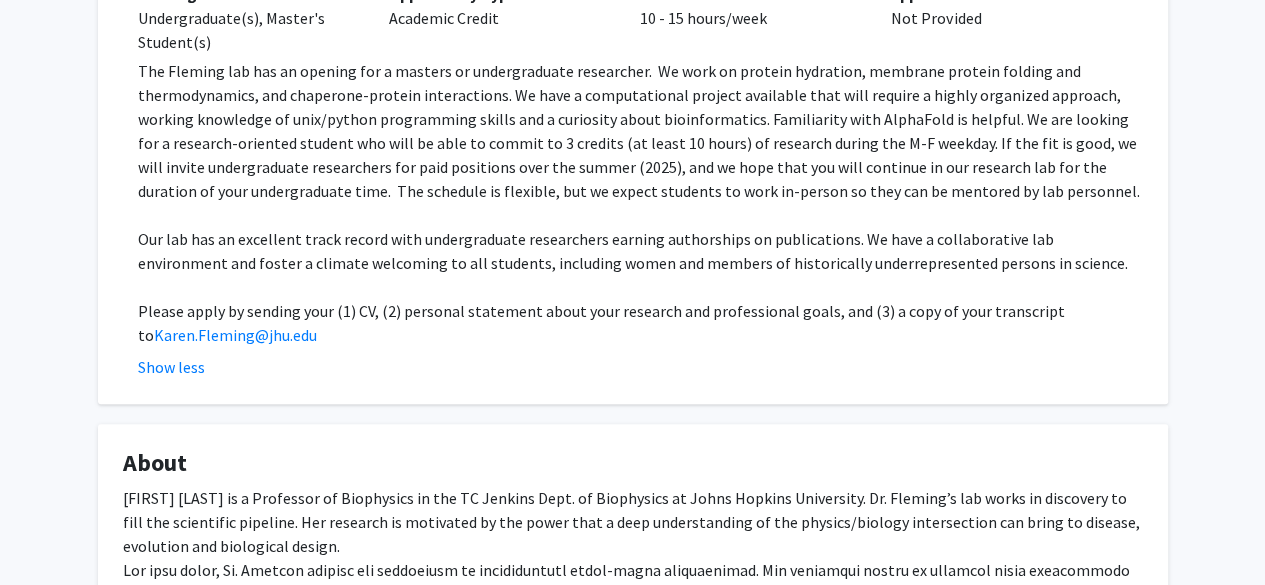 click on "The Fleming lab has an opening for a masters or undergraduate researcher.  We work on protein hydration, membrane protein folding and thermodynamics, and chaperone-protein interactions. We have a computational project available that will require a highly organized approach, working knowledge of unix/python programming skills and a curiosity about bioinformatics. Familiarity with AlphaFold is helpful. We are looking for a research-oriented student who will be able to commit to 3 credits (at least 10 hours) of research during the M-F weekday. If the fit is good, we will invite undergraduate researchers for paid positions over the summer (2025), and we hope that you will continue in our research lab for the duration of your undergraduate time.  The schedule is flexible, but we expect students to work in-person so they can be mentored by lab personnel." 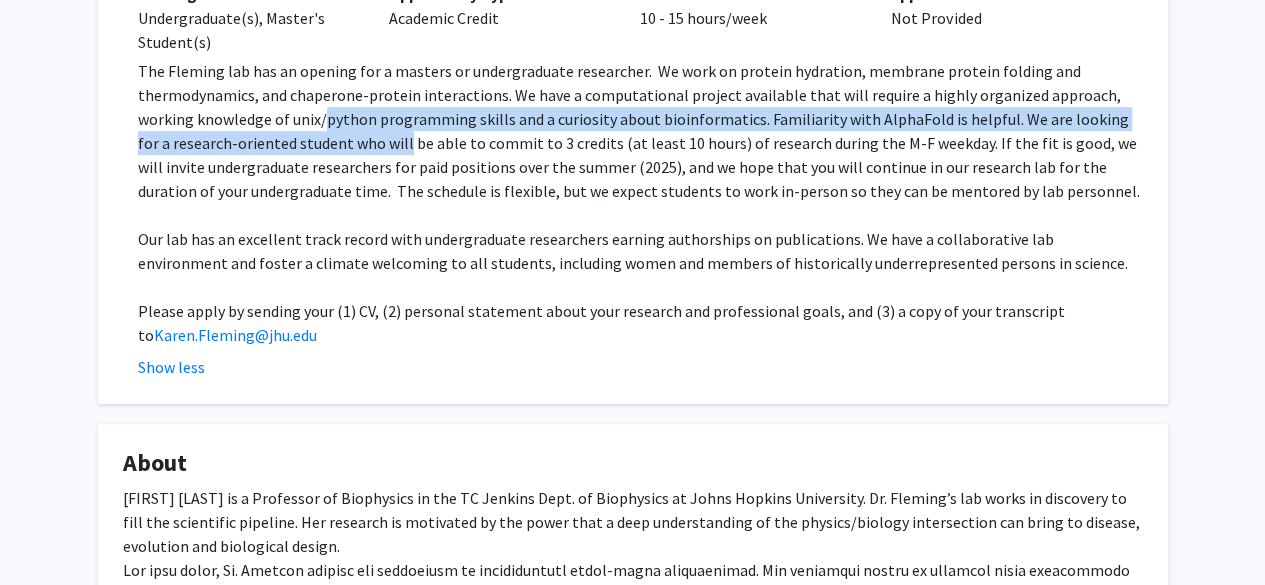 drag, startPoint x: 357, startPoint y: 139, endPoint x: 345, endPoint y: 97, distance: 43.68066 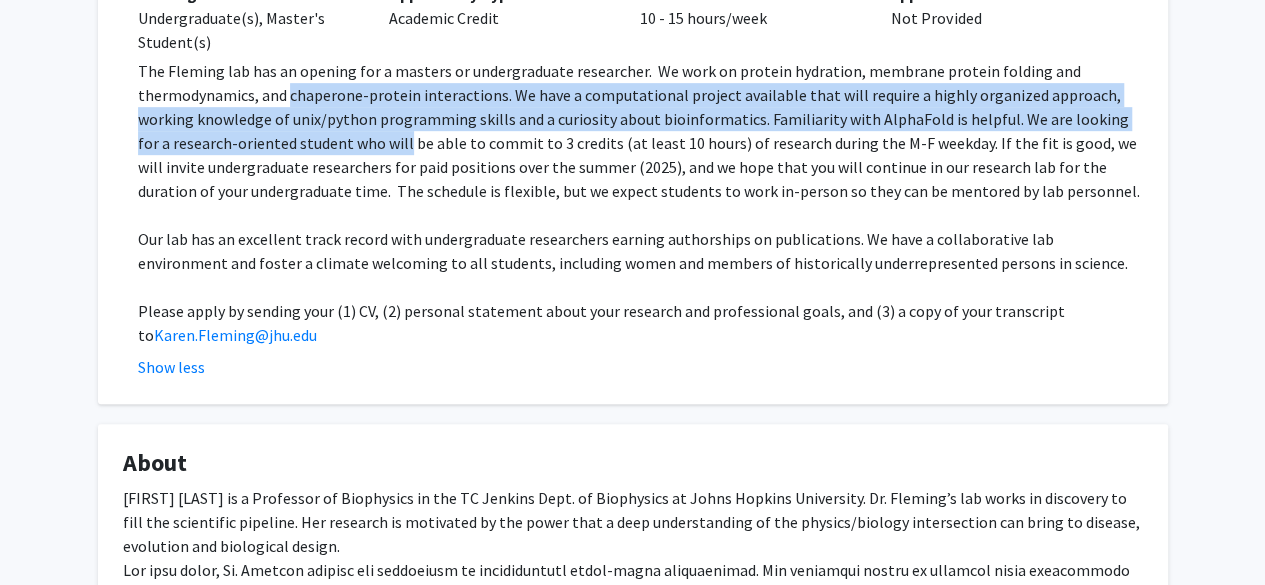 click on "The Fleming lab has an opening for a masters or undergraduate researcher.  We work on protein hydration, membrane protein folding and thermodynamics, and chaperone-protein interactions. We have a computational project available that will require a highly organized approach, working knowledge of unix/python programming skills and a curiosity about bioinformatics. Familiarity with AlphaFold is helpful. We are looking for a research-oriented student who will be able to commit to 3 credits (at least 10 hours) of research during the M-F weekday. If the fit is good, we will invite undergraduate researchers for paid positions over the summer (2025), and we hope that you will continue in our research lab for the duration of your undergraduate time.  The schedule is flexible, but we expect students to work in-person so they can be mentored by lab personnel." 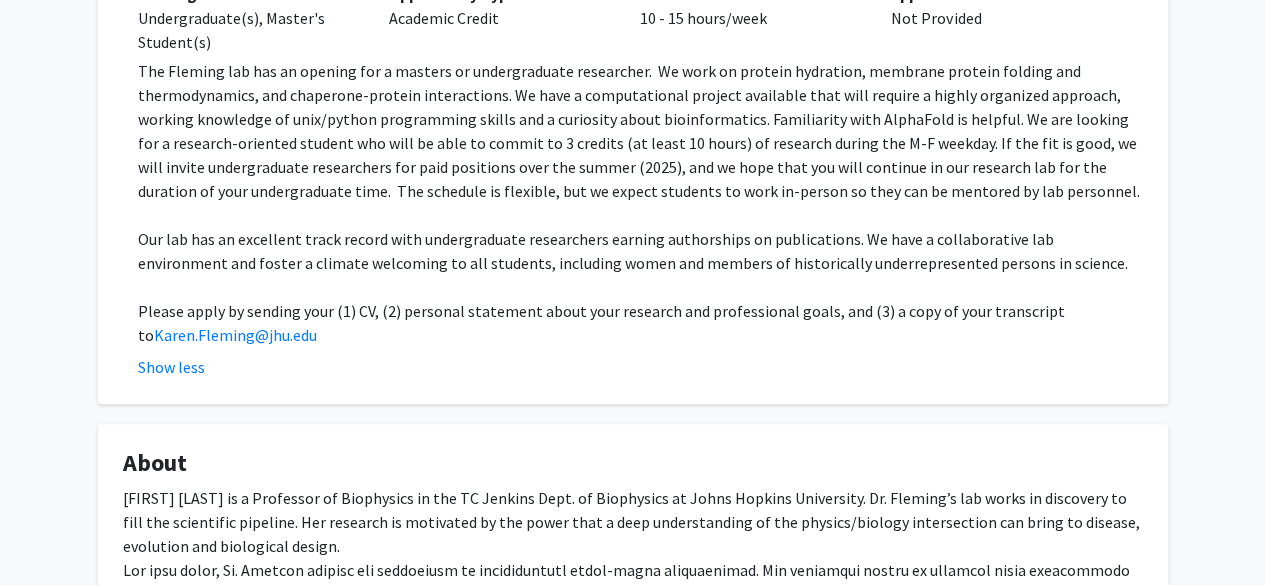 click on "The Fleming lab has an opening for a masters or undergraduate researcher.  We work on protein hydration, membrane protein folding and thermodynamics, and chaperone-protein interactions. We have a computational project available that will require a highly organized approach, working knowledge of unix/python programming skills and a curiosity about bioinformatics. Familiarity with AlphaFold is helpful. We are looking for a research-oriented student who will be able to commit to 3 credits (at least 10 hours) of research during the M-F weekday. If the fit is good, we will invite undergraduate researchers for paid positions over the summer (2025), and we hope that you will continue in our research lab for the duration of your undergraduate time.  The schedule is flexible, but we expect students to work in-person so they can be mentored by lab personnel." 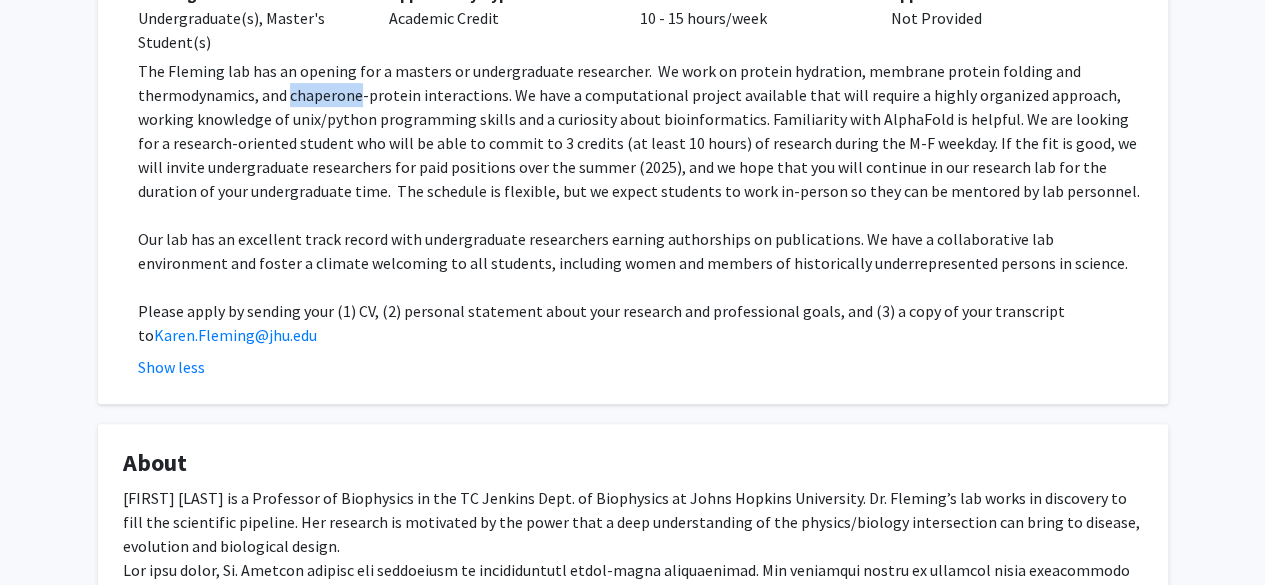 click on "The Fleming lab has an opening for a masters or undergraduate researcher.  We work on protein hydration, membrane protein folding and thermodynamics, and chaperone-protein interactions. We have a computational project available that will require a highly organized approach, working knowledge of unix/python programming skills and a curiosity about bioinformatics. Familiarity with AlphaFold is helpful. We are looking for a research-oriented student who will be able to commit to 3 credits (at least 10 hours) of research during the M-F weekday. If the fit is good, we will invite undergraduate researchers for paid positions over the summer (2025), and we hope that you will continue in our research lab for the duration of your undergraduate time.  The schedule is flexible, but we expect students to work in-person so they can be mentored by lab personnel." 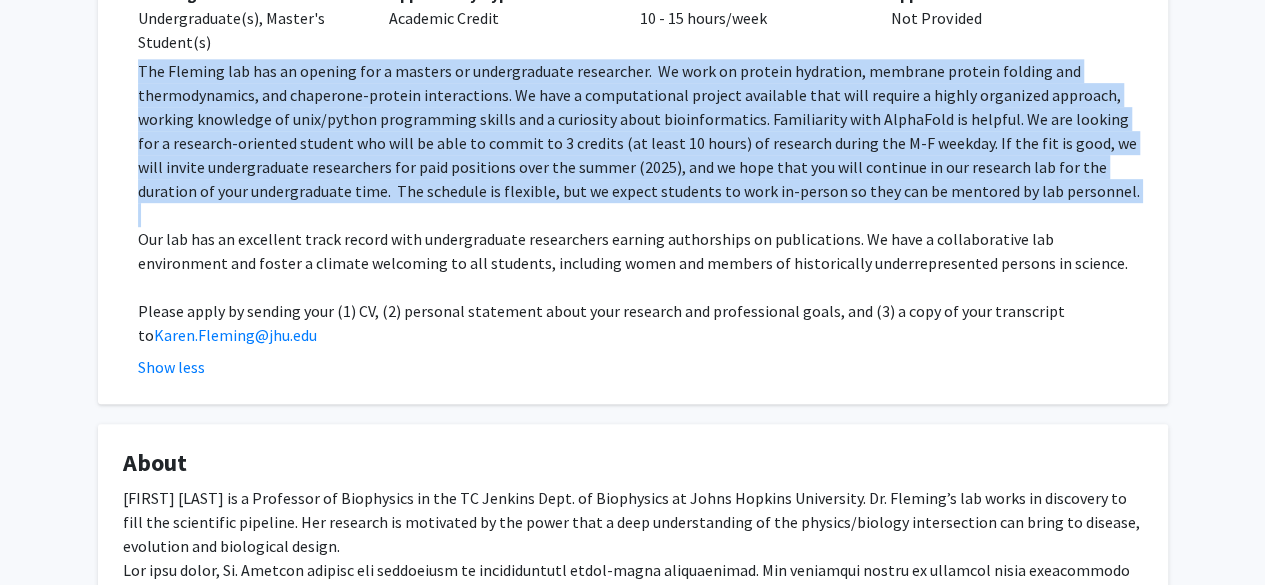 drag, startPoint x: 345, startPoint y: 97, endPoint x: 349, endPoint y: 109, distance: 12.649111 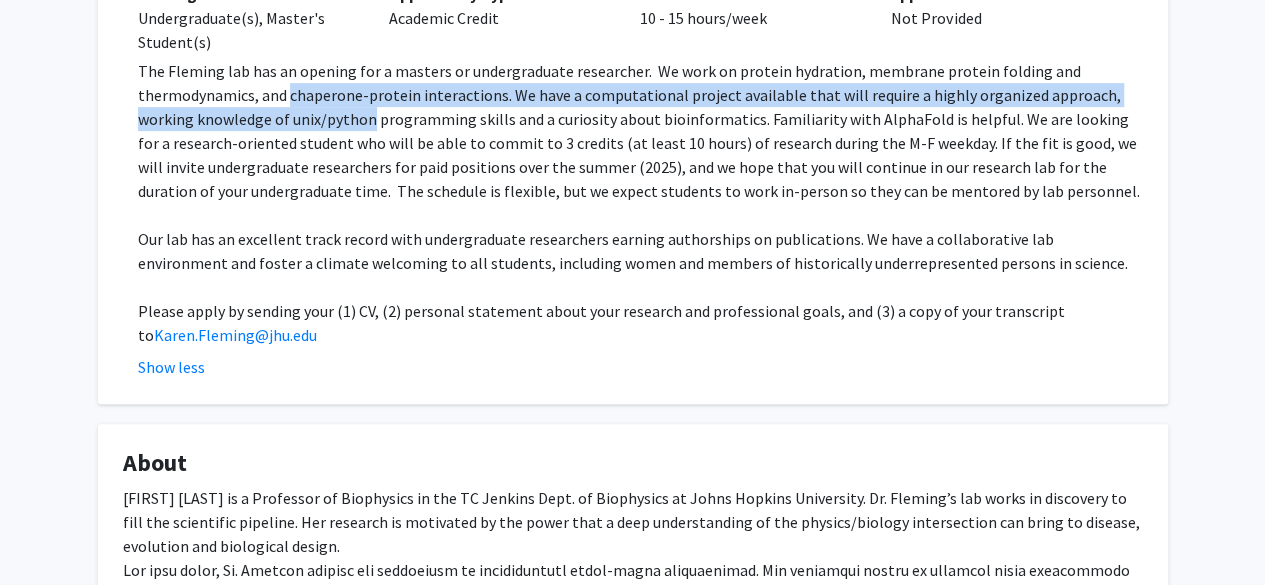 drag, startPoint x: 349, startPoint y: 109, endPoint x: 338, endPoint y: 87, distance: 24.596748 